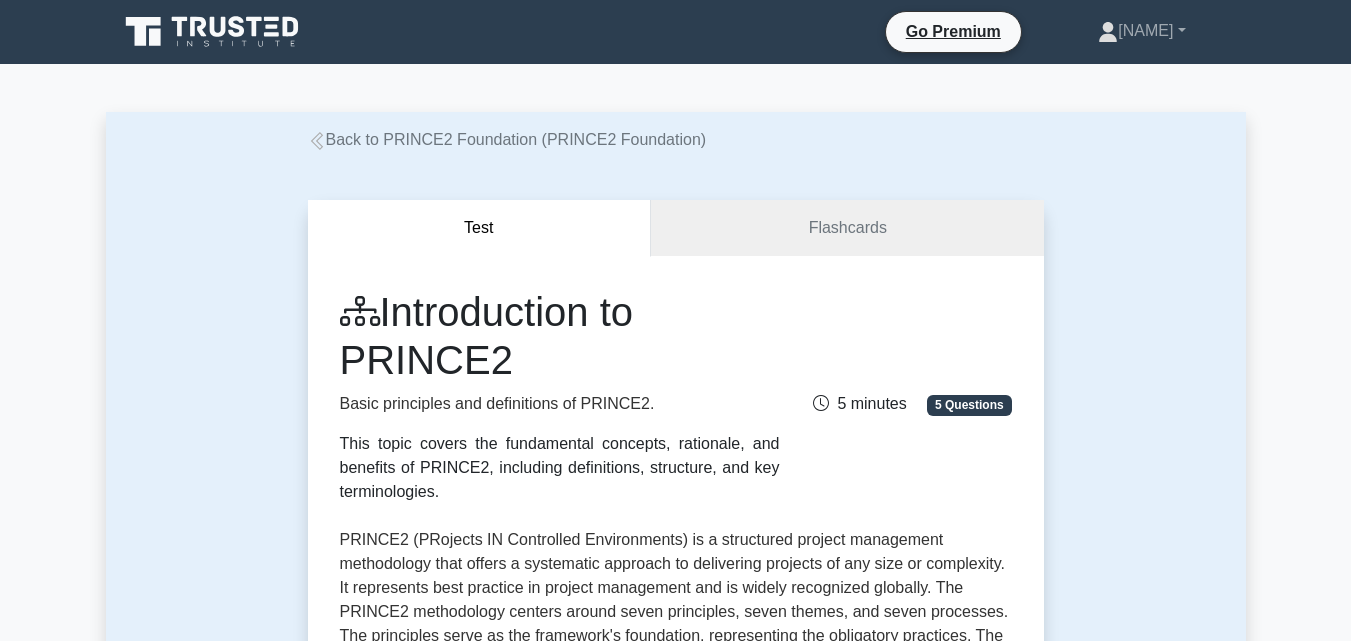 scroll, scrollTop: 1560, scrollLeft: 0, axis: vertical 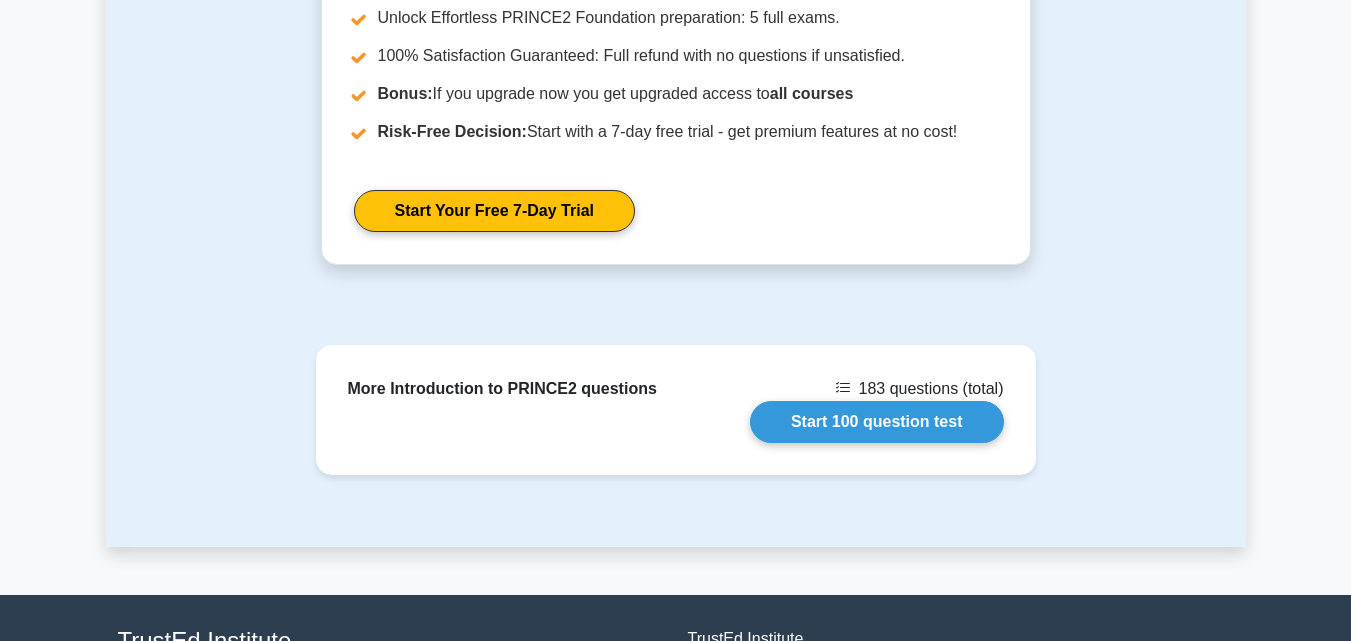 click on "Back to PRINCE2 Foundation (PRINCE2 Foundation)
Test
Flashcards
Introduction to PRINCE2
Basic principles and definitions of PRINCE2.
This topic covers the fundamental concepts, rationale, and benefits of PRINCE2, including definitions, structure, and key terminologies.
5 Questions ," at bounding box center (675, -451) 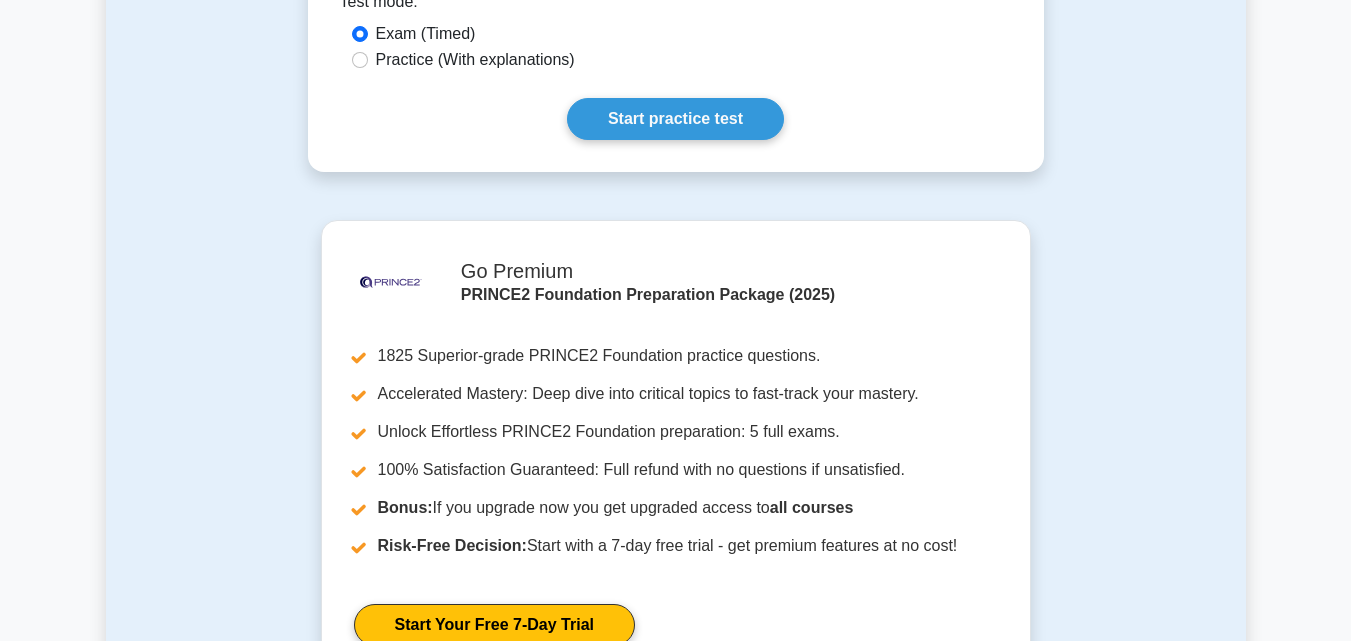 scroll, scrollTop: 1120, scrollLeft: 0, axis: vertical 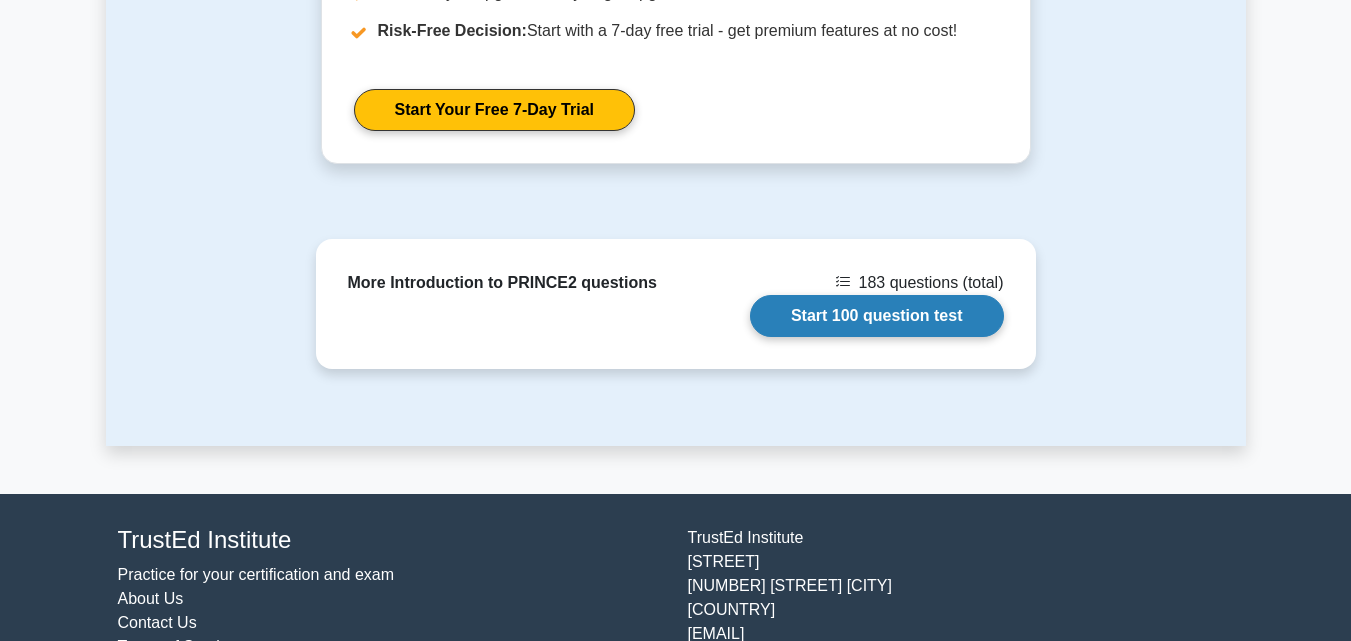 click on "Start 100 question test" at bounding box center (877, 316) 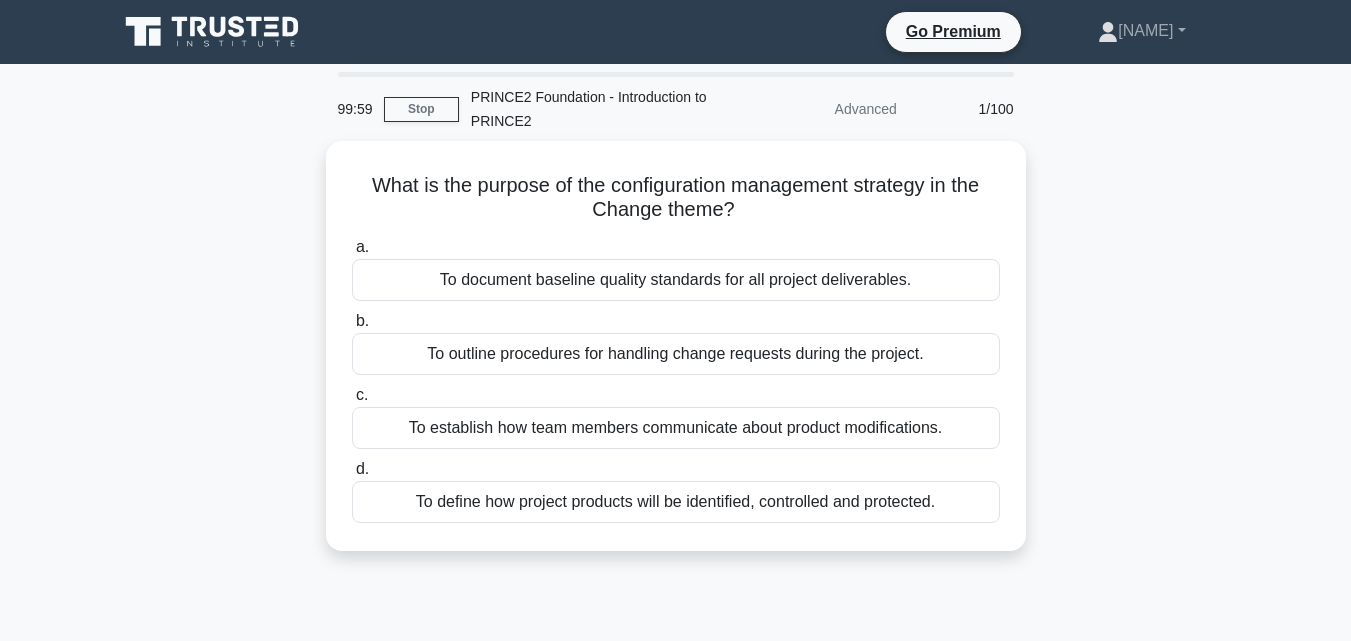 scroll, scrollTop: 0, scrollLeft: 0, axis: both 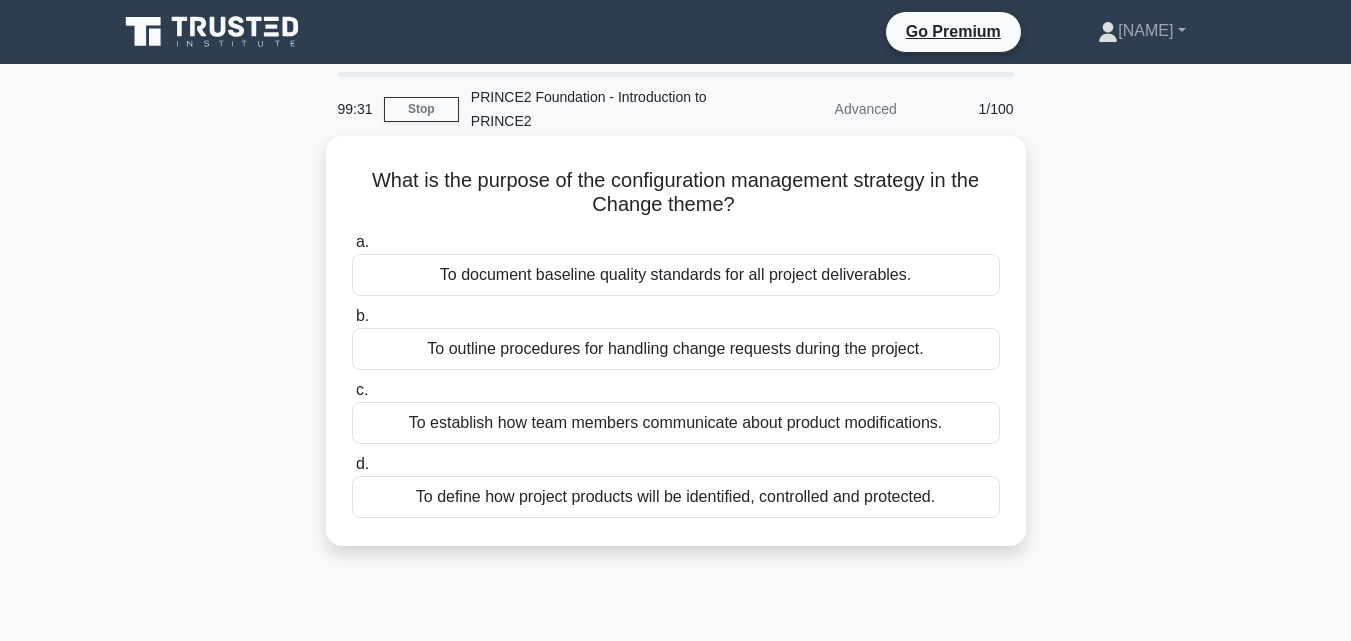 click on "To establish how team members communicate about product modifications." at bounding box center (676, 423) 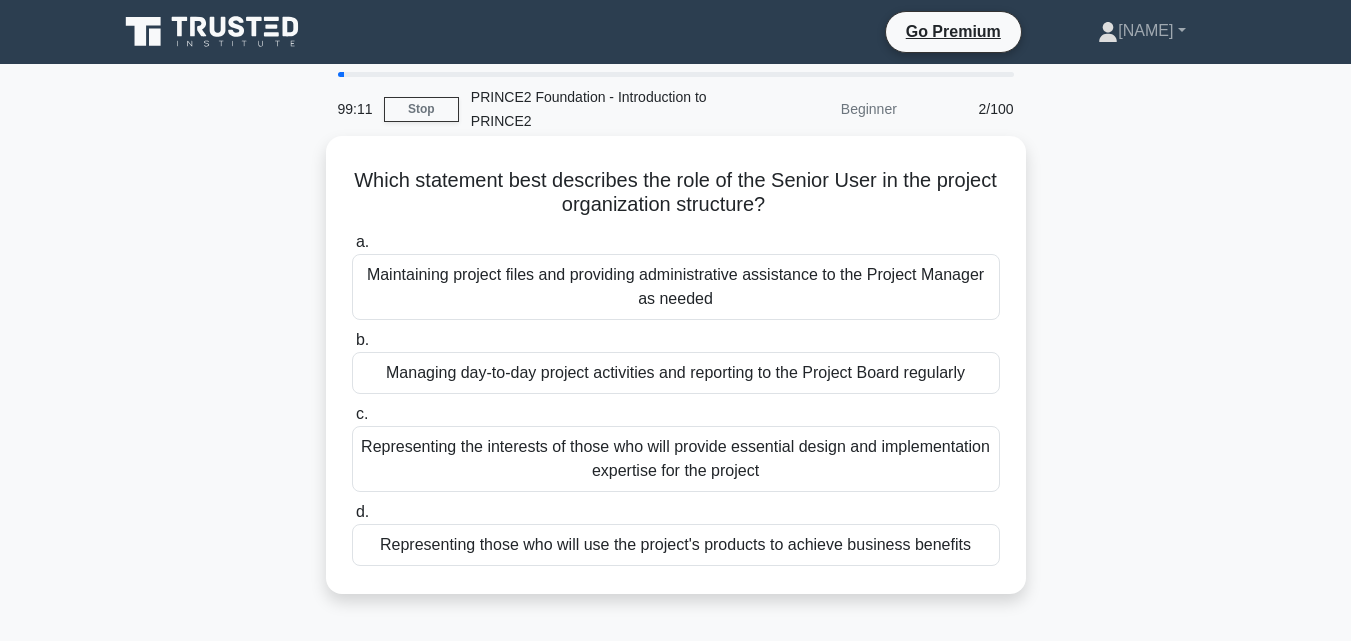 click on "Representing those who will use the project's products to achieve business benefits" at bounding box center [676, 545] 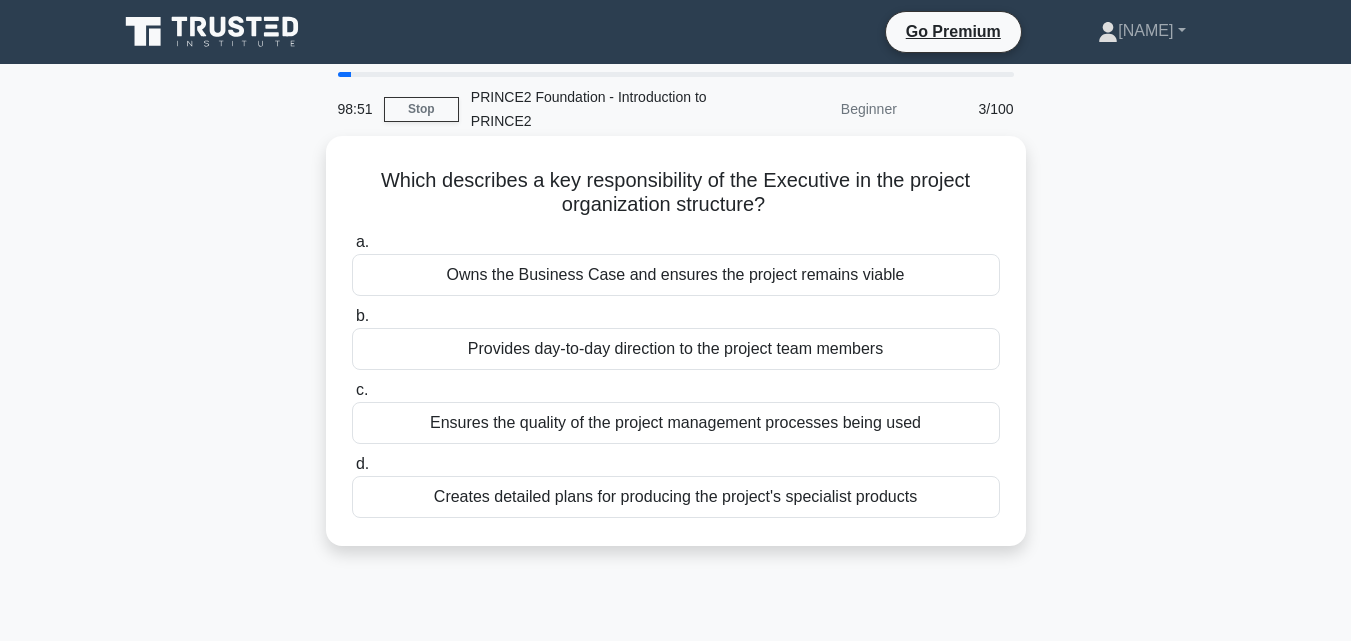 click on "Owns the Business Case and ensures the project remains viable" at bounding box center [676, 275] 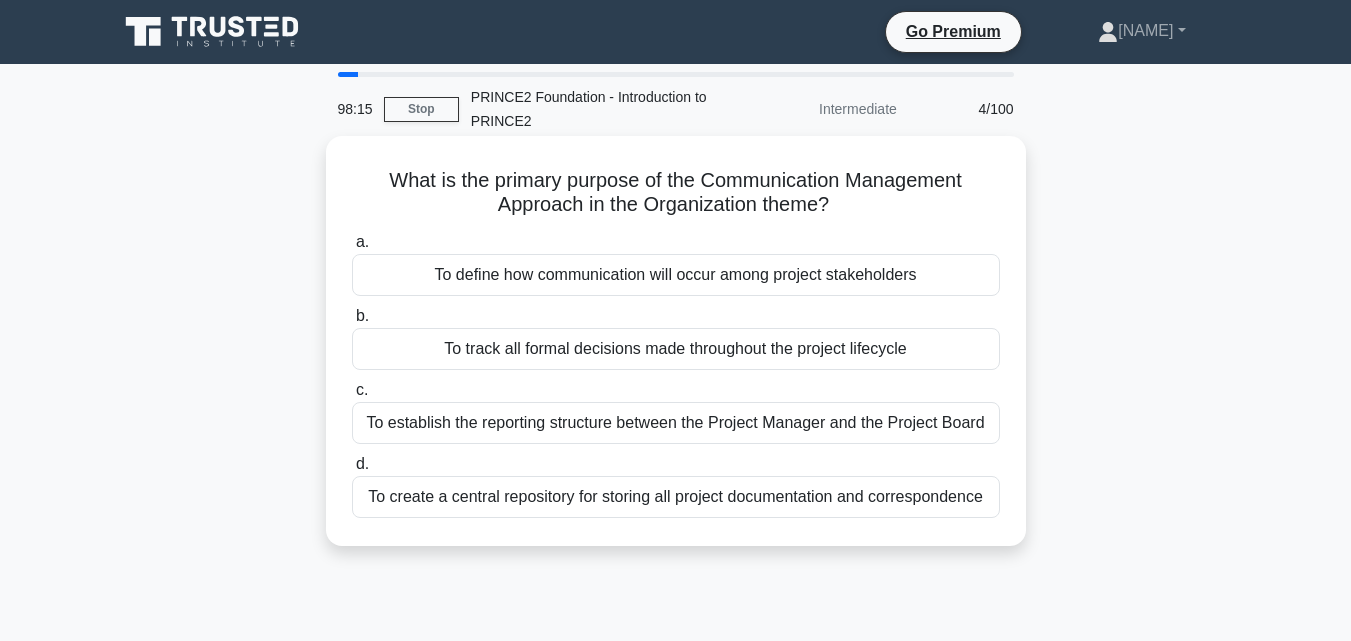 click on "To establish the reporting structure between the Project Manager and the Project Board" at bounding box center (676, 423) 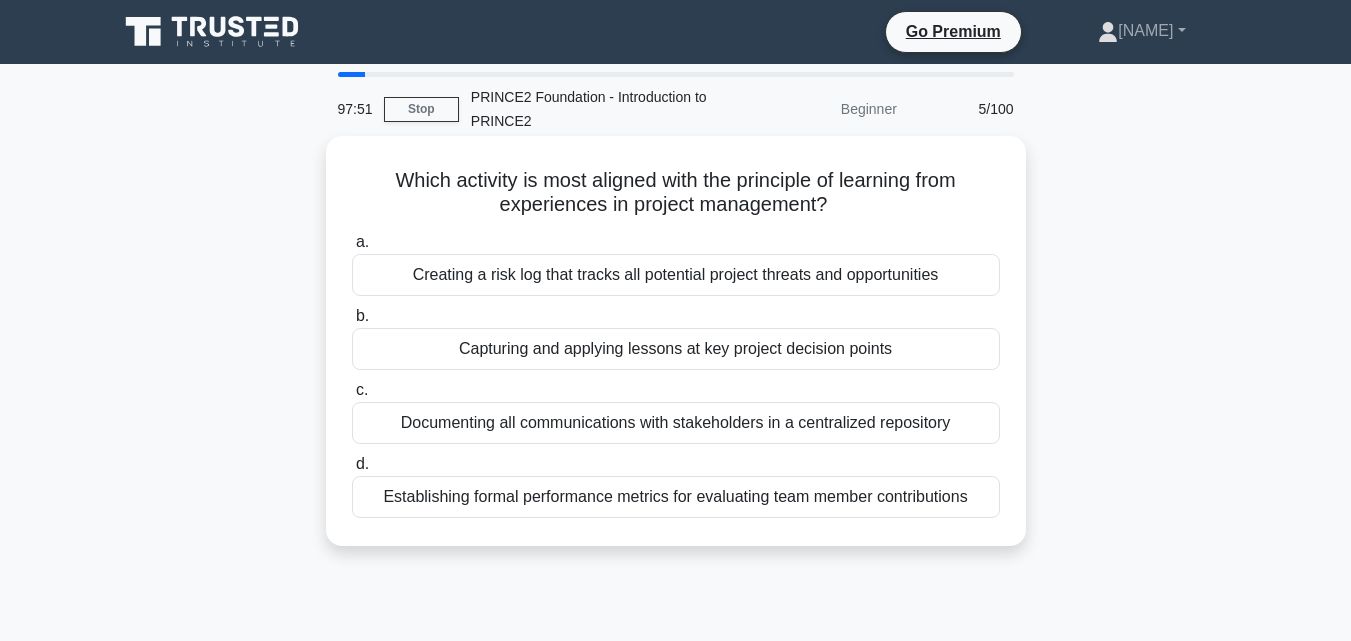 click on "Capturing and applying lessons at key project decision points" at bounding box center [676, 349] 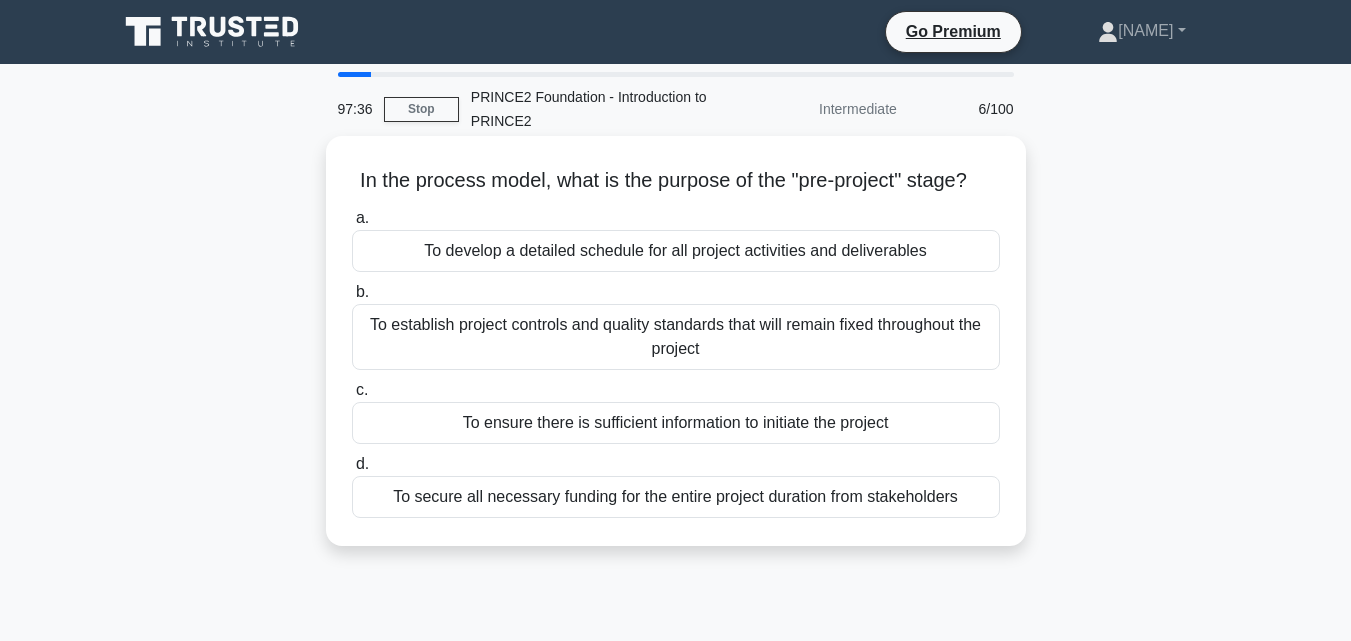 click on "To ensure there is sufficient information to initiate the project" at bounding box center [676, 423] 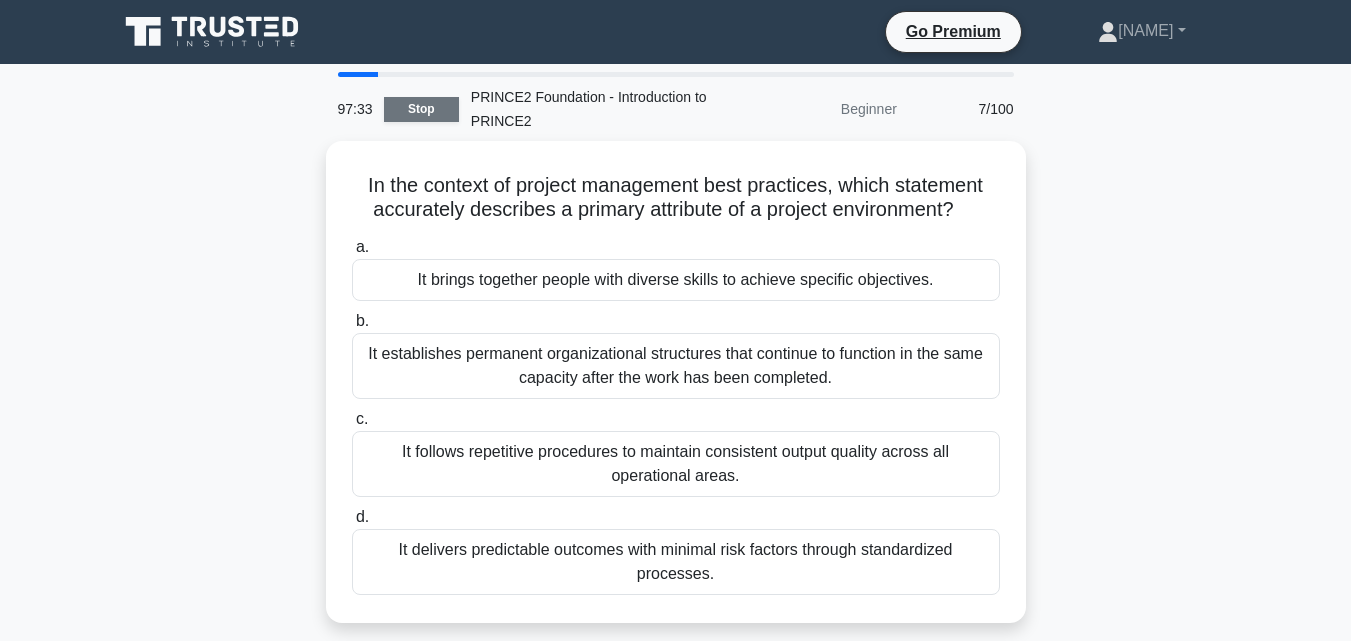 click on "Stop" at bounding box center (421, 109) 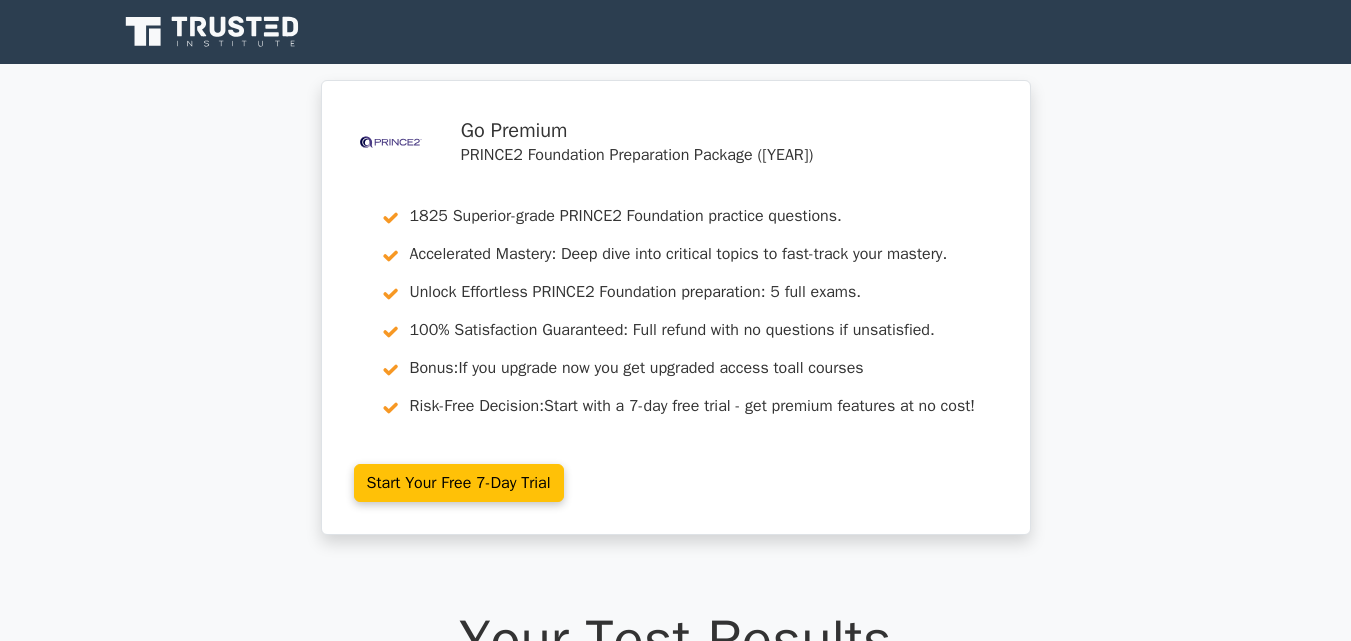 scroll, scrollTop: 0, scrollLeft: 0, axis: both 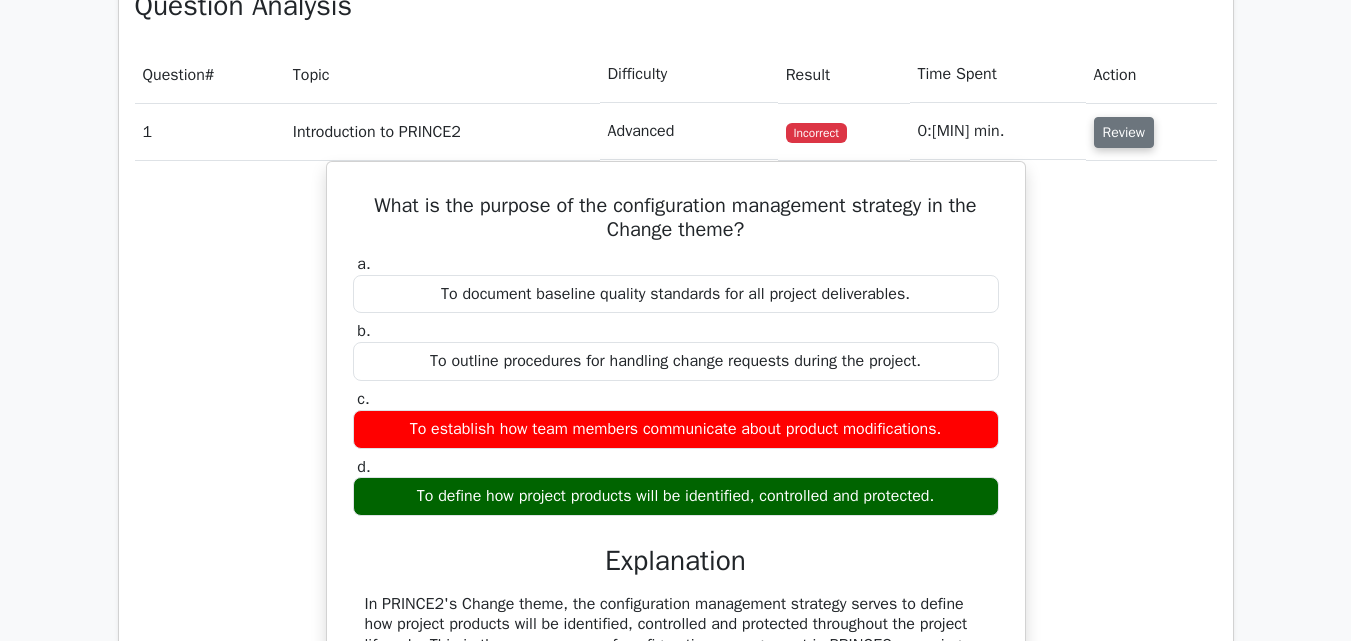 click on "Review" at bounding box center [1124, 132] 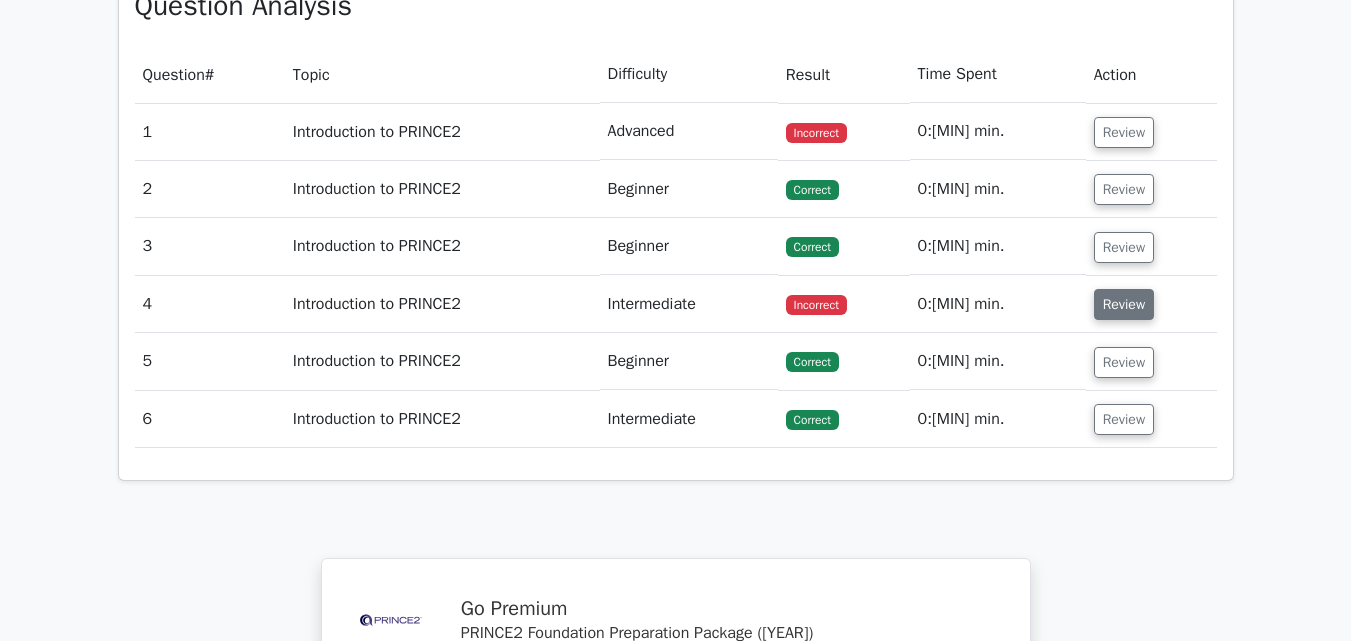 click on "Review" at bounding box center [1124, 304] 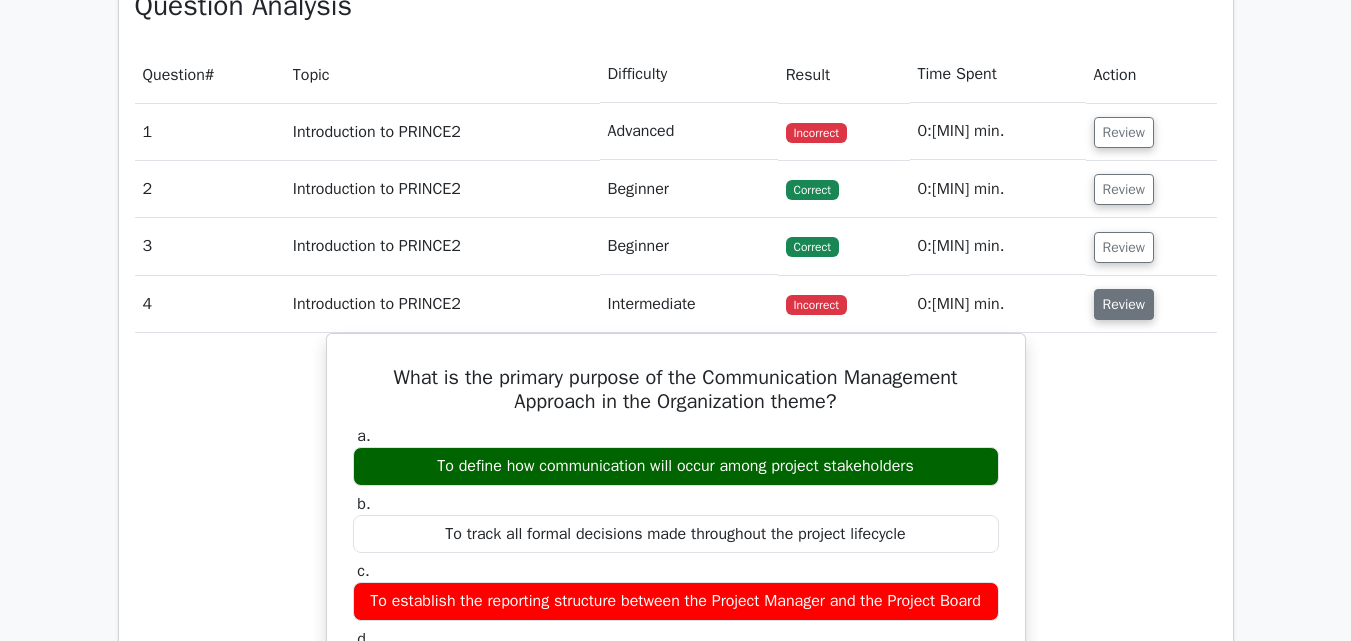 click on "Review" at bounding box center (1124, 304) 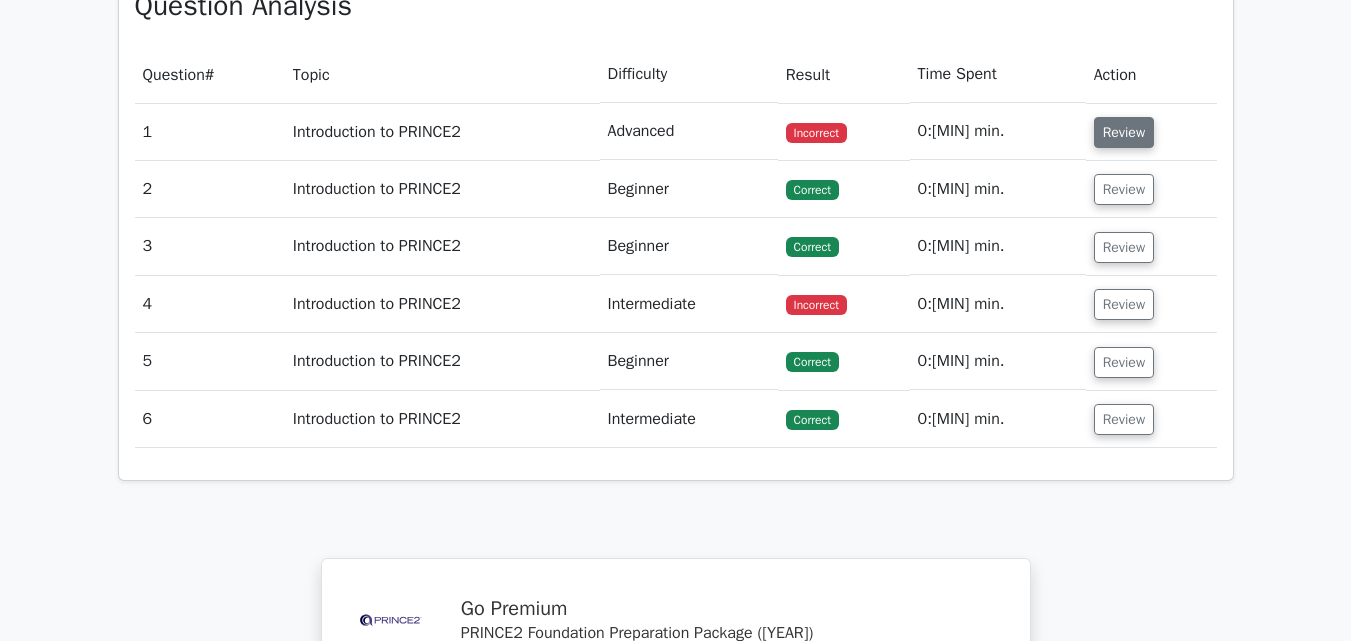 click on "Review" at bounding box center (1124, 132) 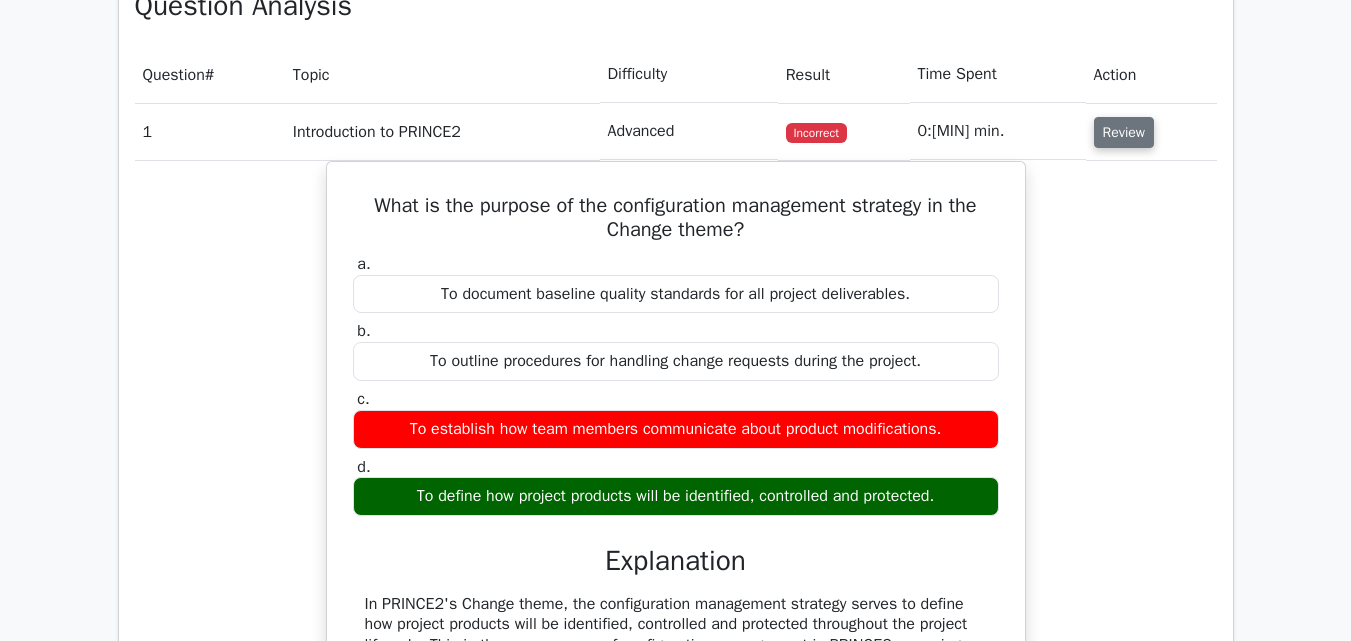 click on "Review" at bounding box center (1124, 132) 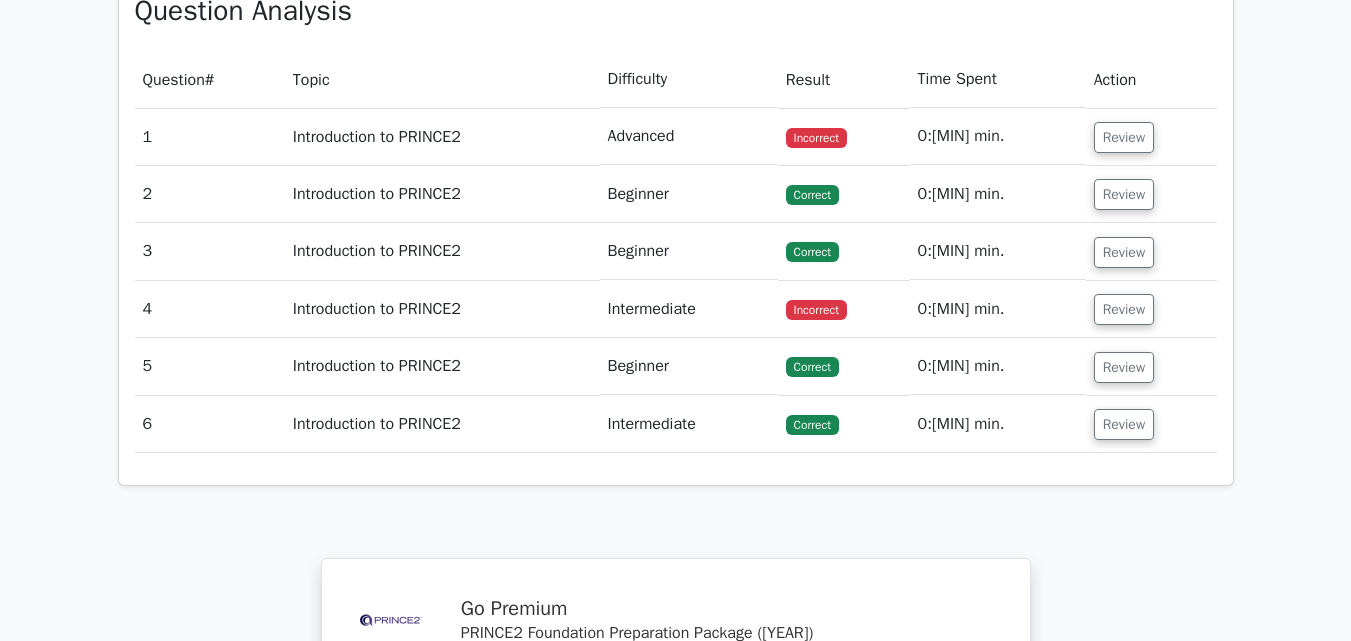 type 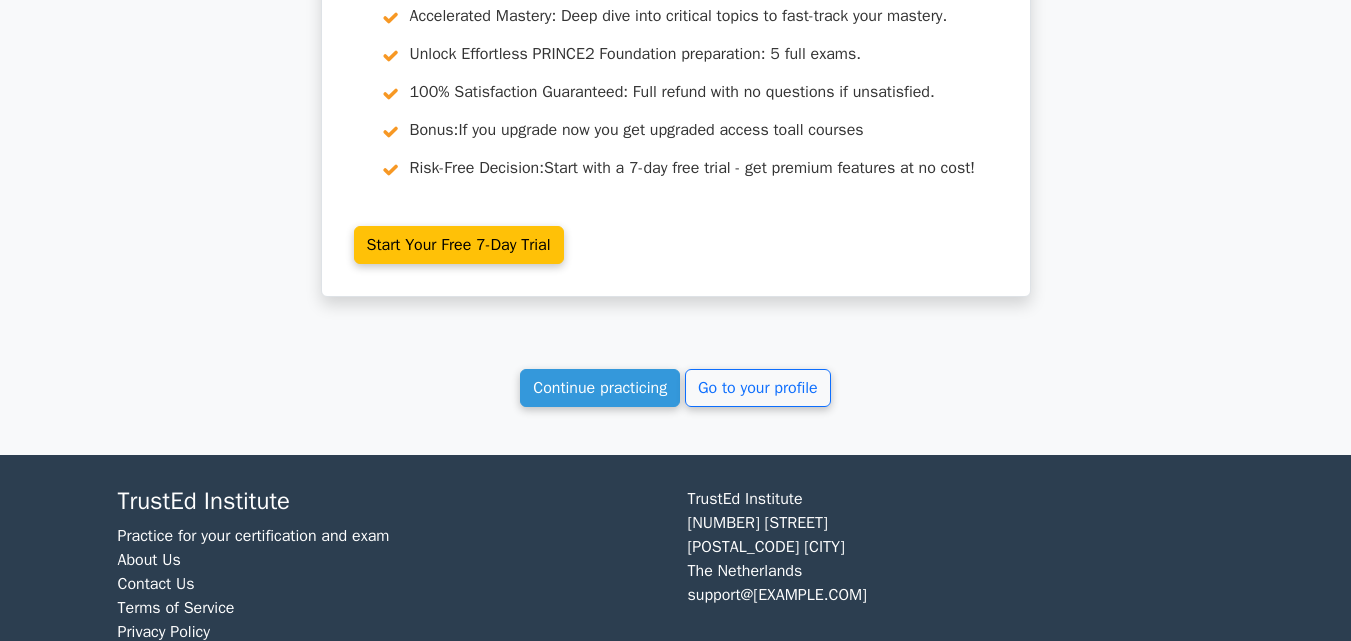 scroll, scrollTop: 2158, scrollLeft: 0, axis: vertical 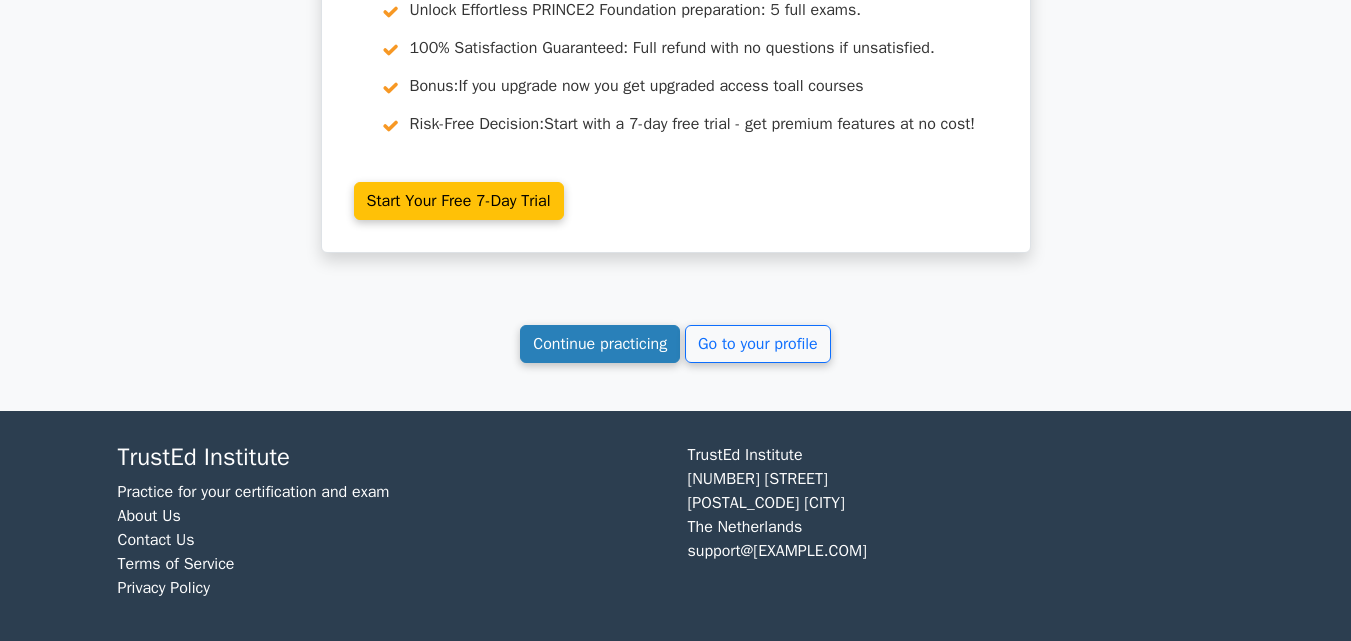 click on "Continue practicing" at bounding box center (600, 344) 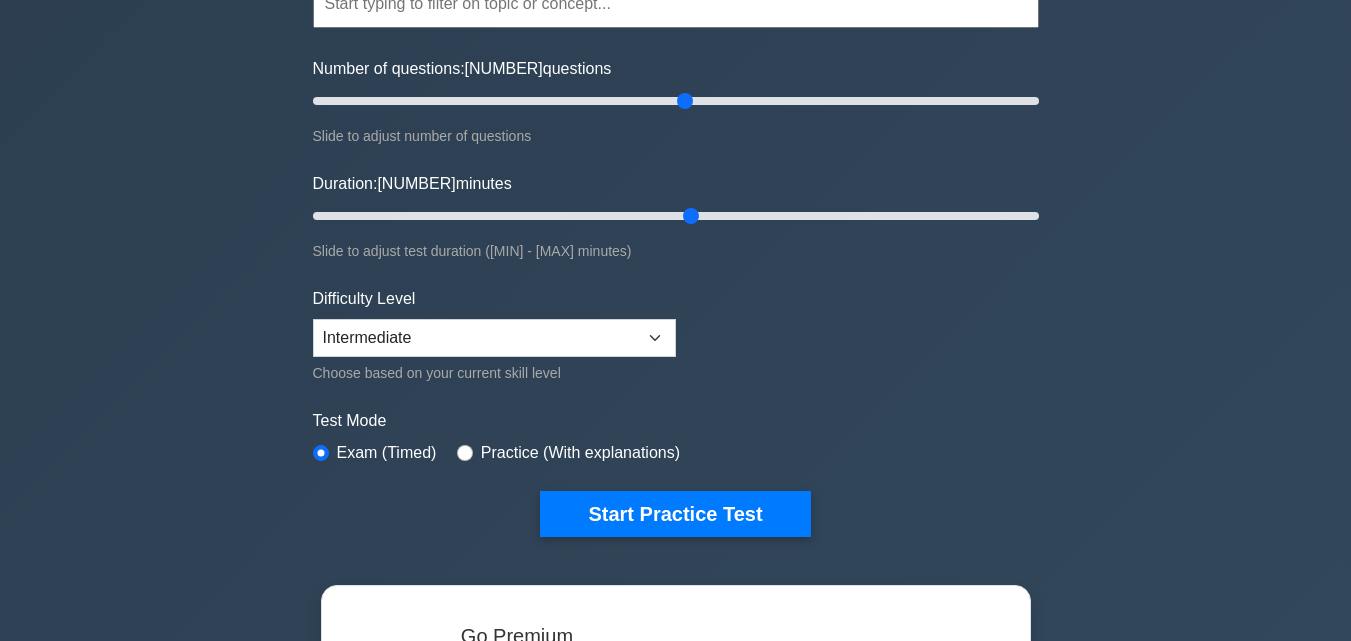 scroll, scrollTop: 349, scrollLeft: 0, axis: vertical 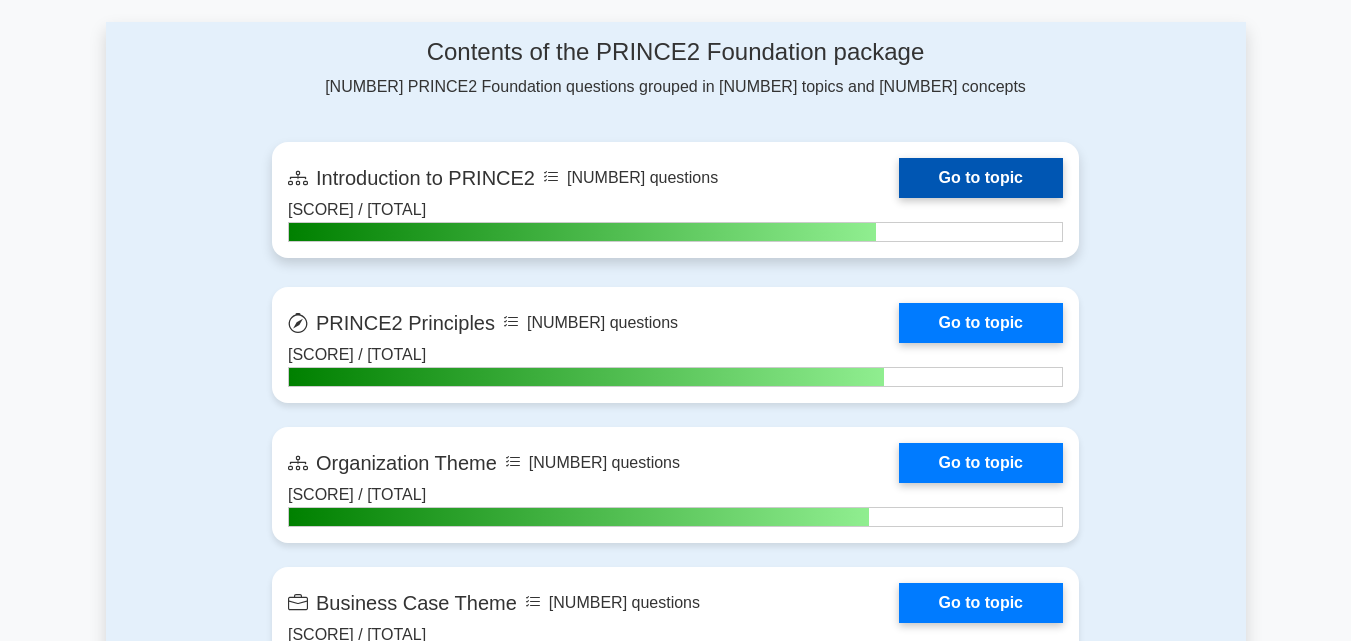 click on "Go to topic" at bounding box center [981, 178] 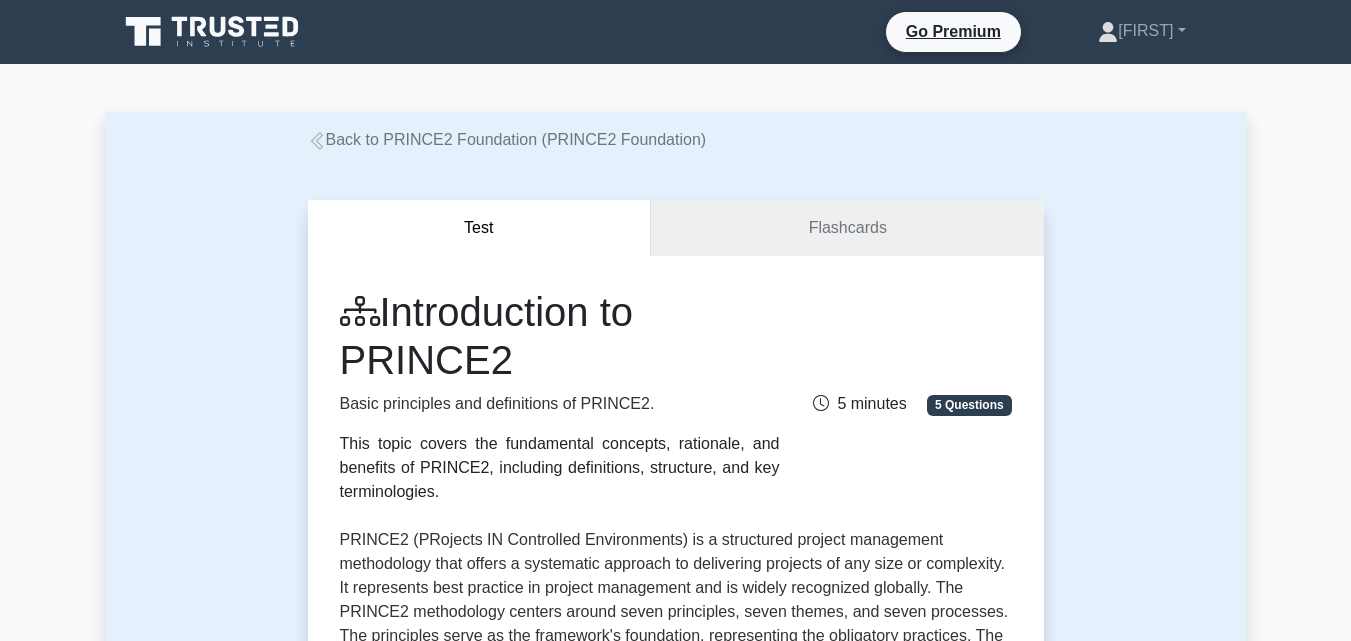 scroll, scrollTop: 0, scrollLeft: 0, axis: both 